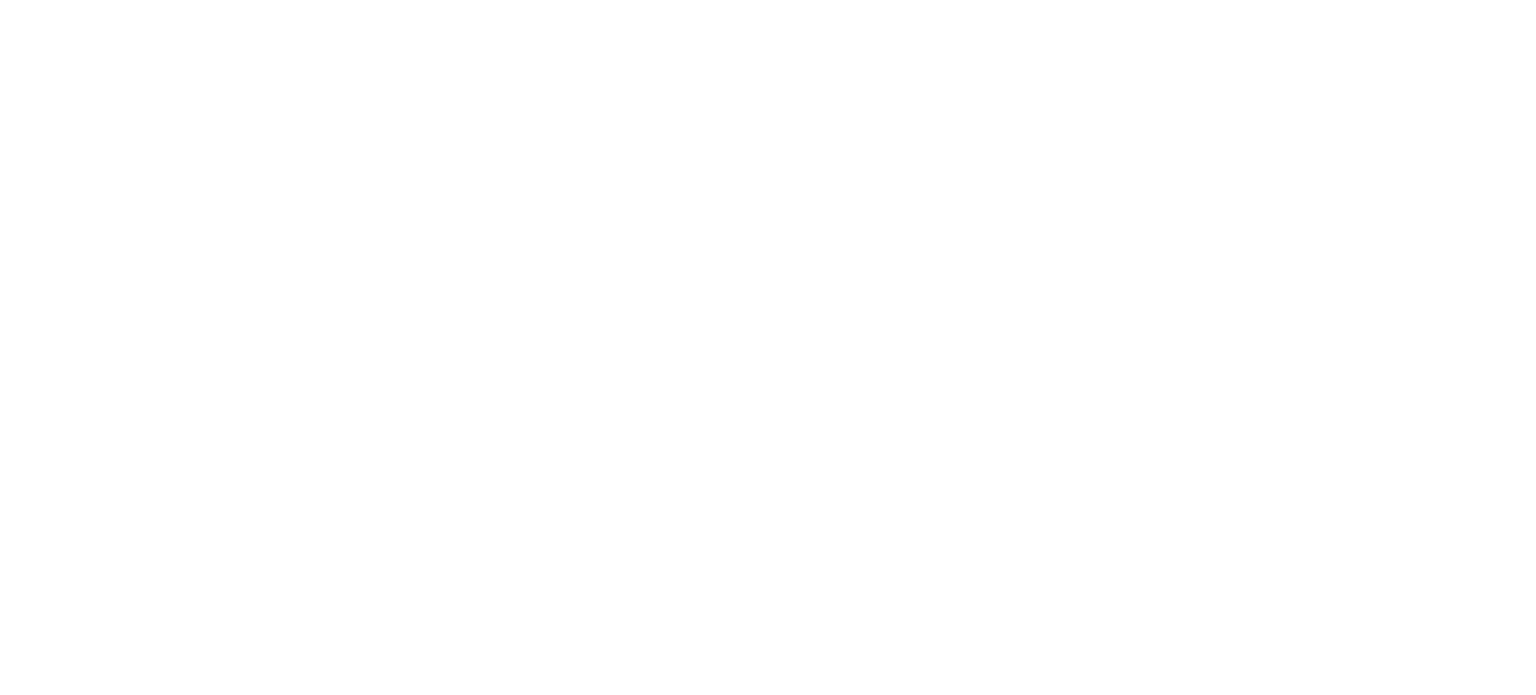 scroll, scrollTop: 0, scrollLeft: 0, axis: both 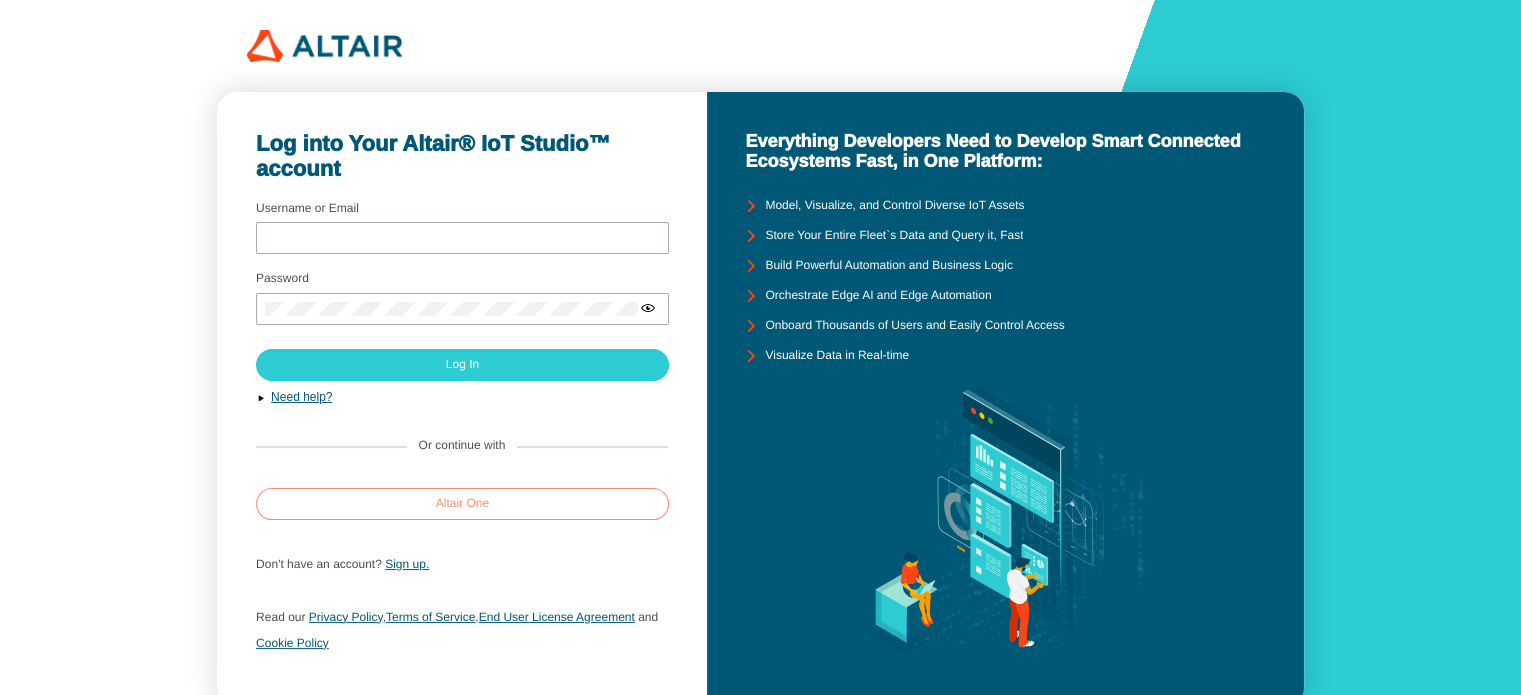 click on "Altair One" at bounding box center [462, 504] 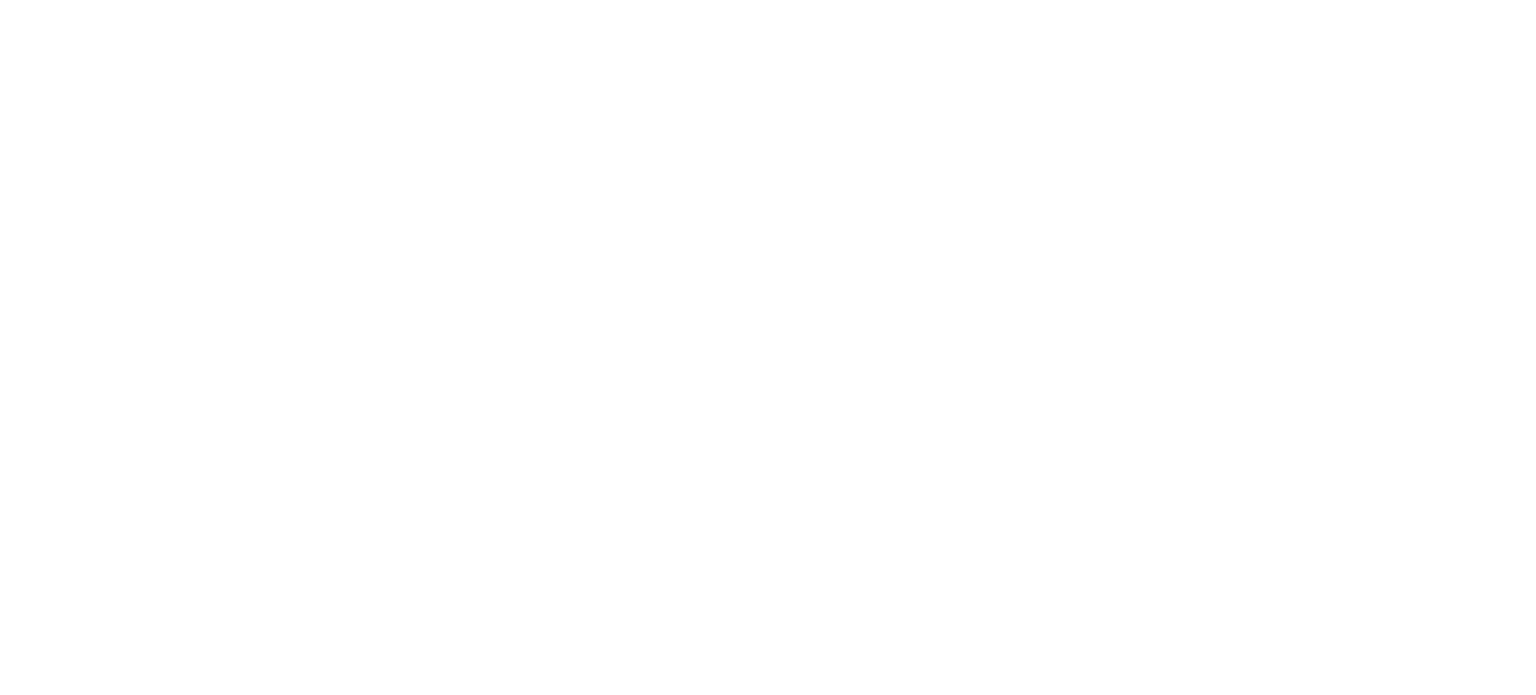 scroll, scrollTop: 0, scrollLeft: 0, axis: both 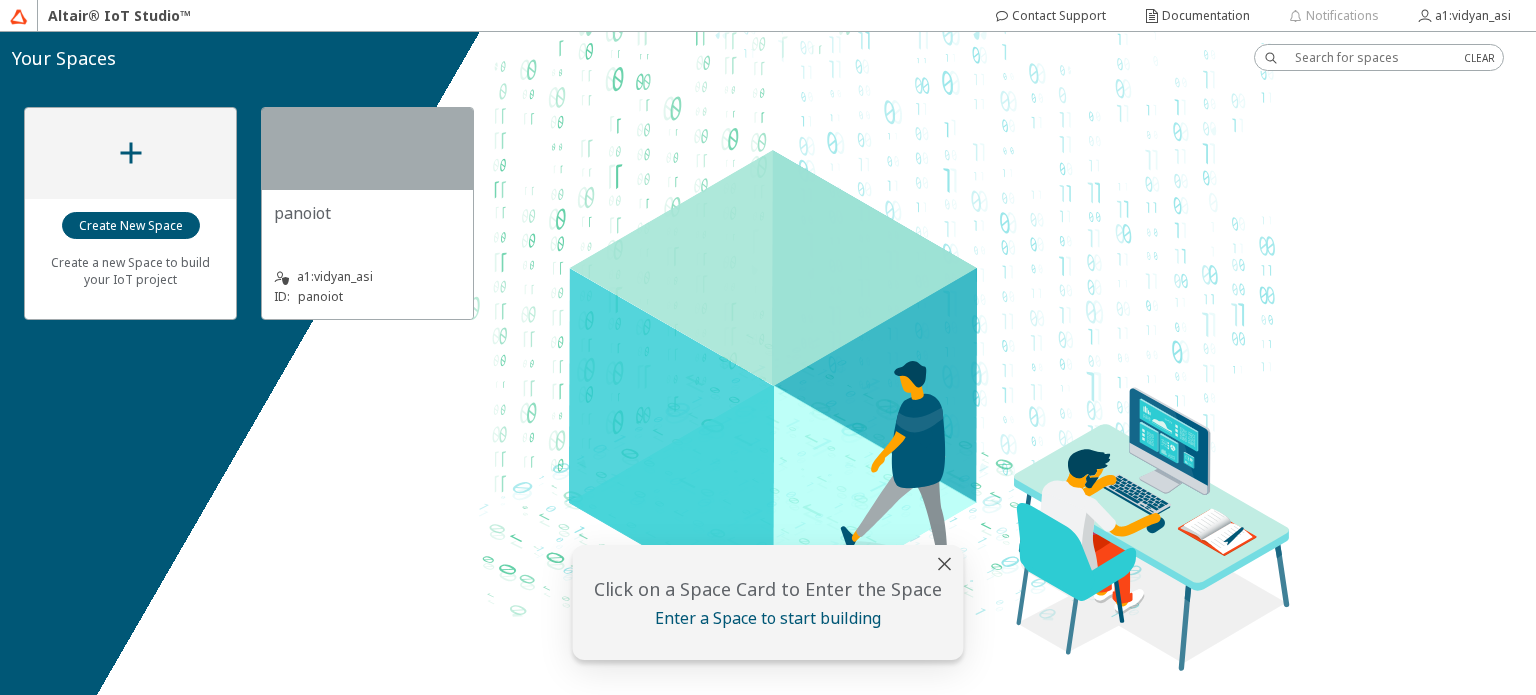 click on "a1:vidyan_asi ID: panoiot" at bounding box center [367, 274] 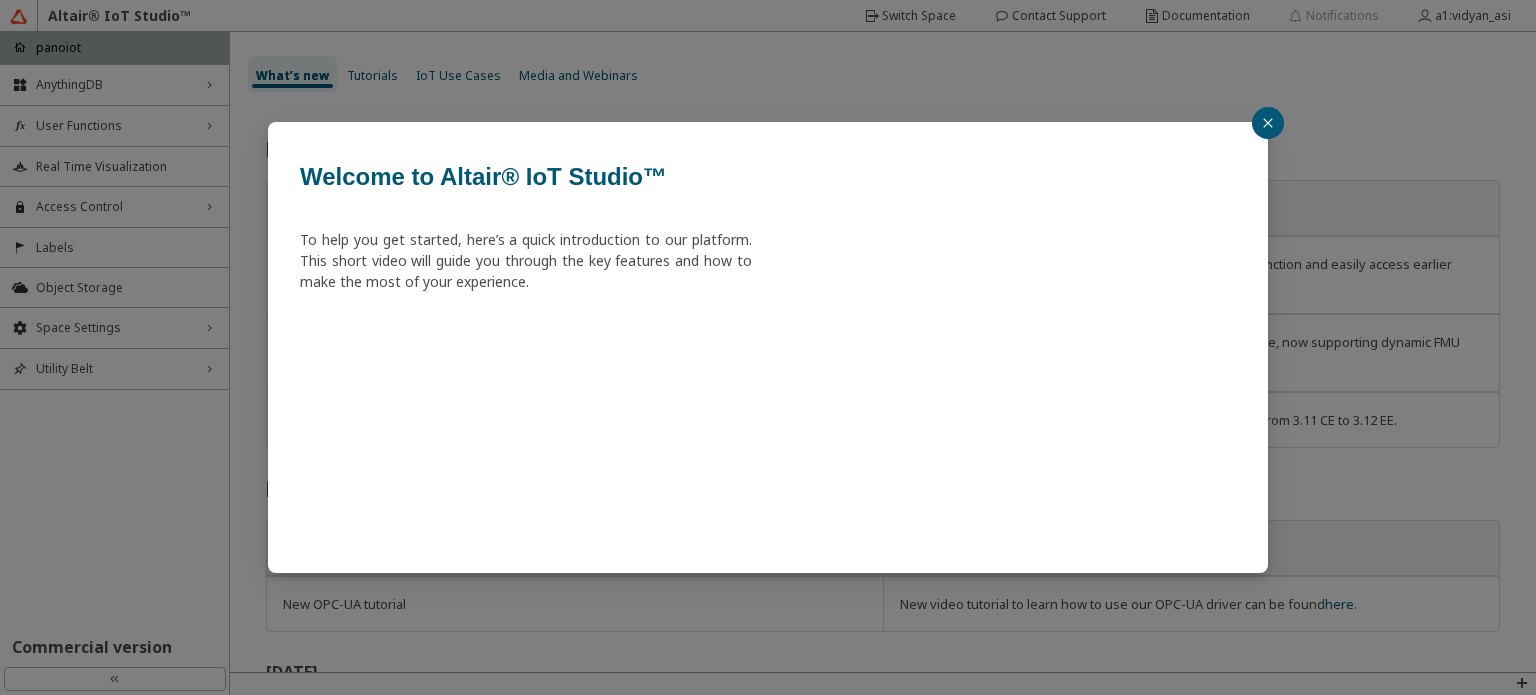 click at bounding box center (1268, 123) 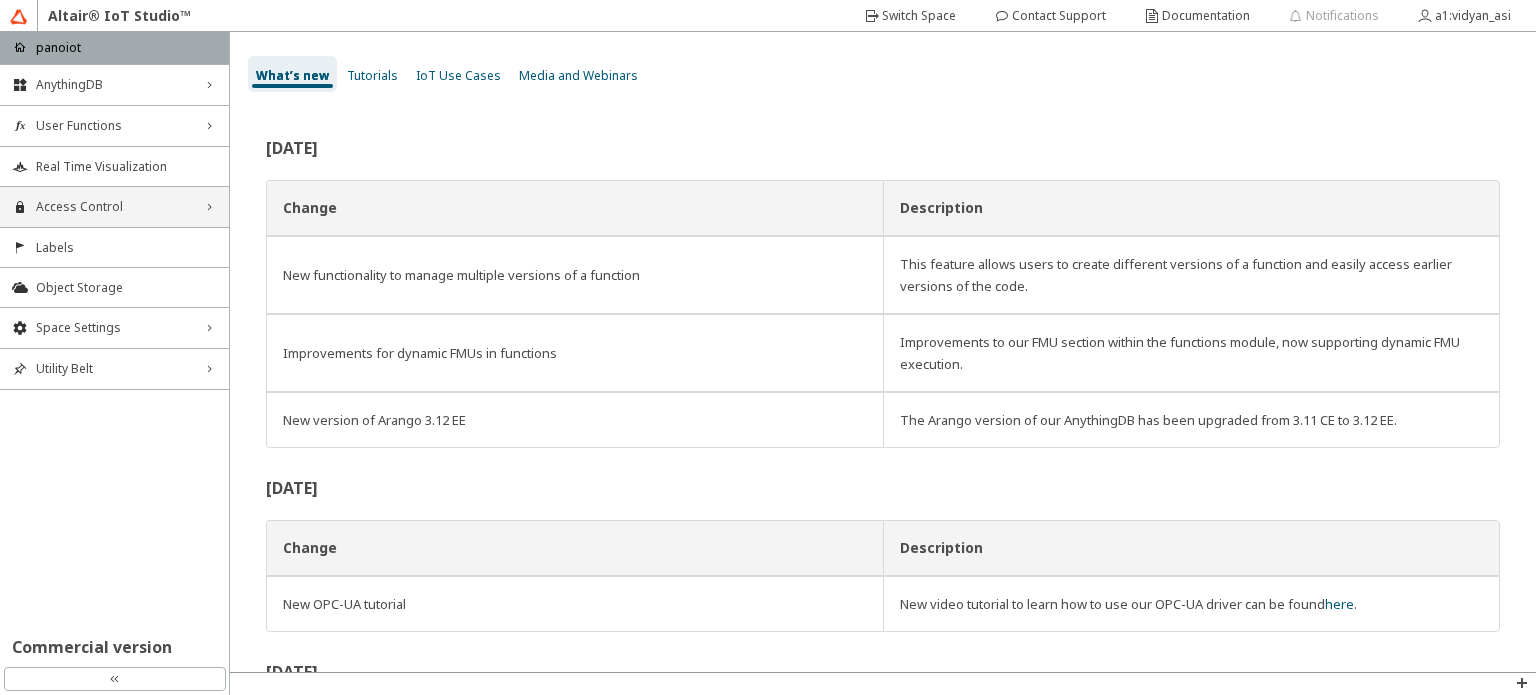 click on "Access Control right_chevron" at bounding box center (114, 207) 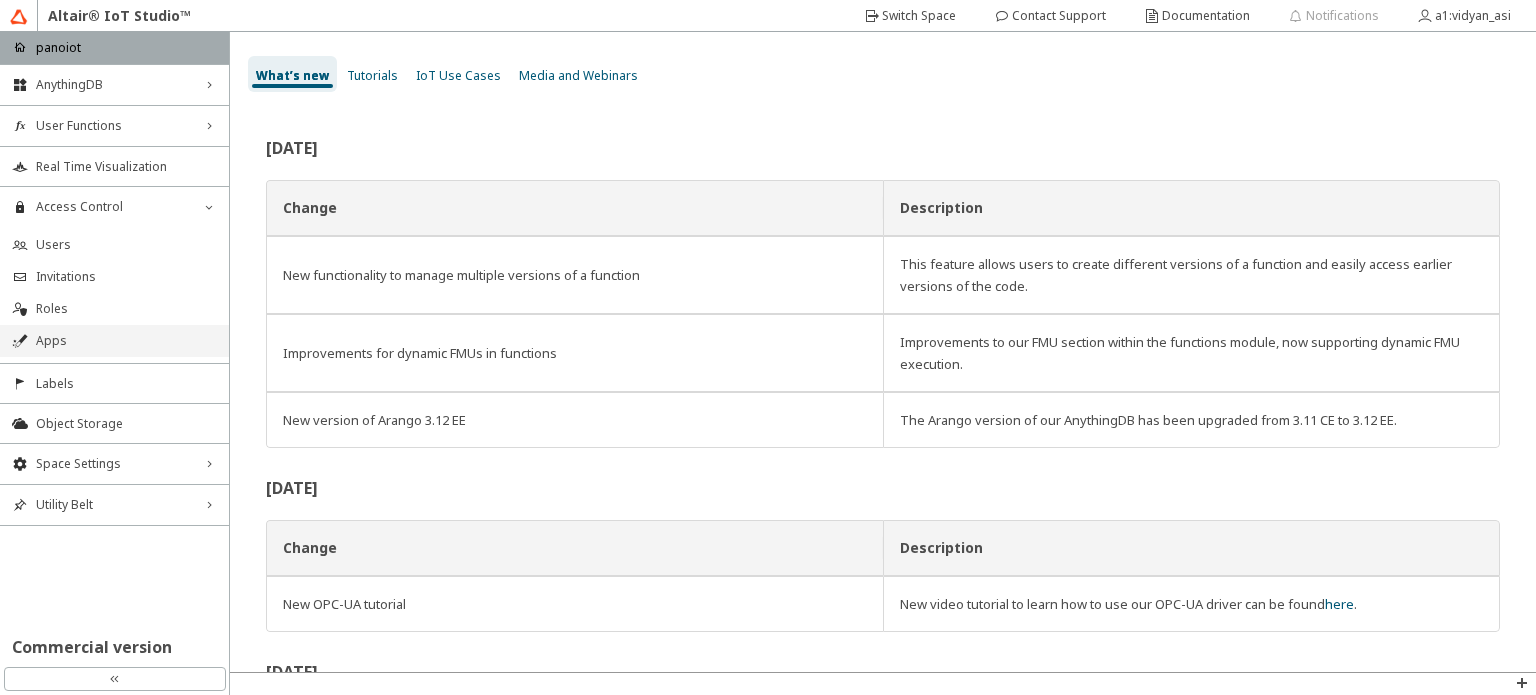 click on "Apps" at bounding box center (126, 341) 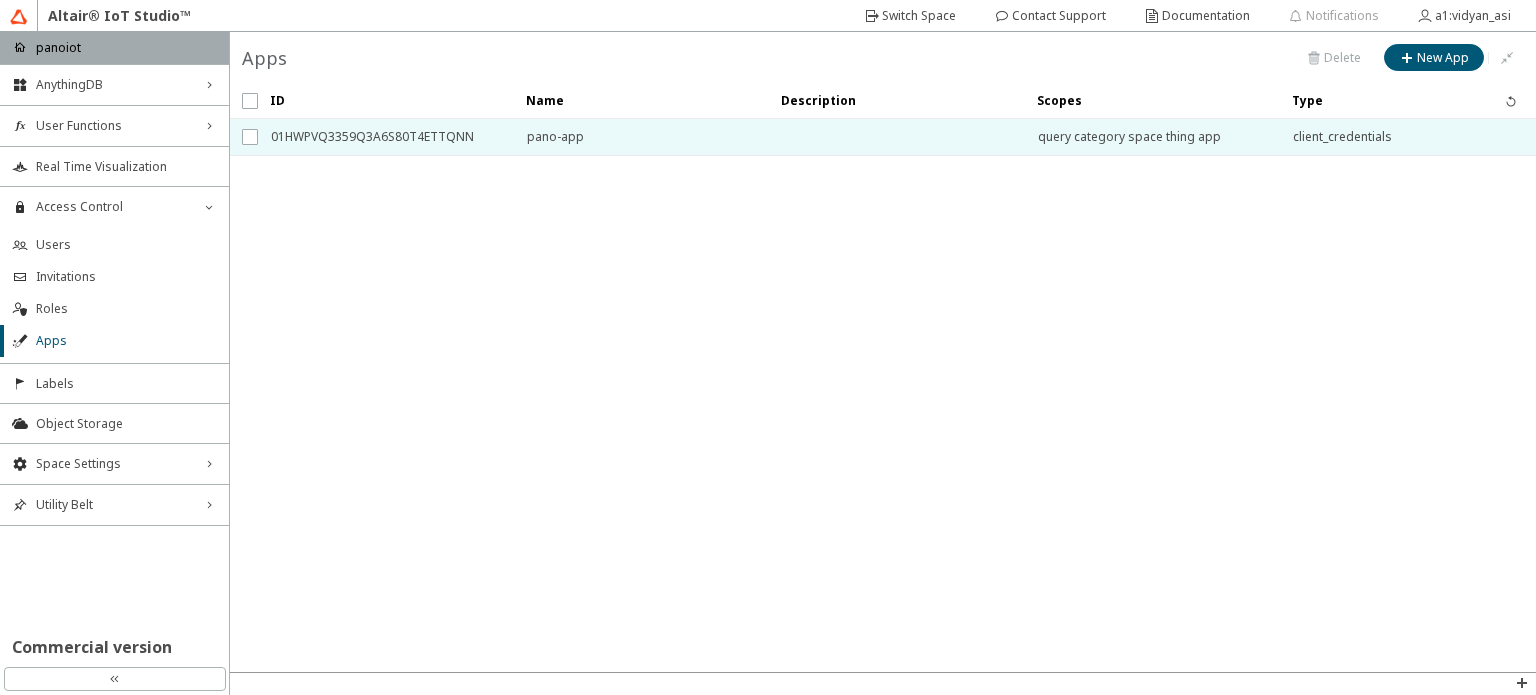 click on "pano-app" at bounding box center [642, 137] 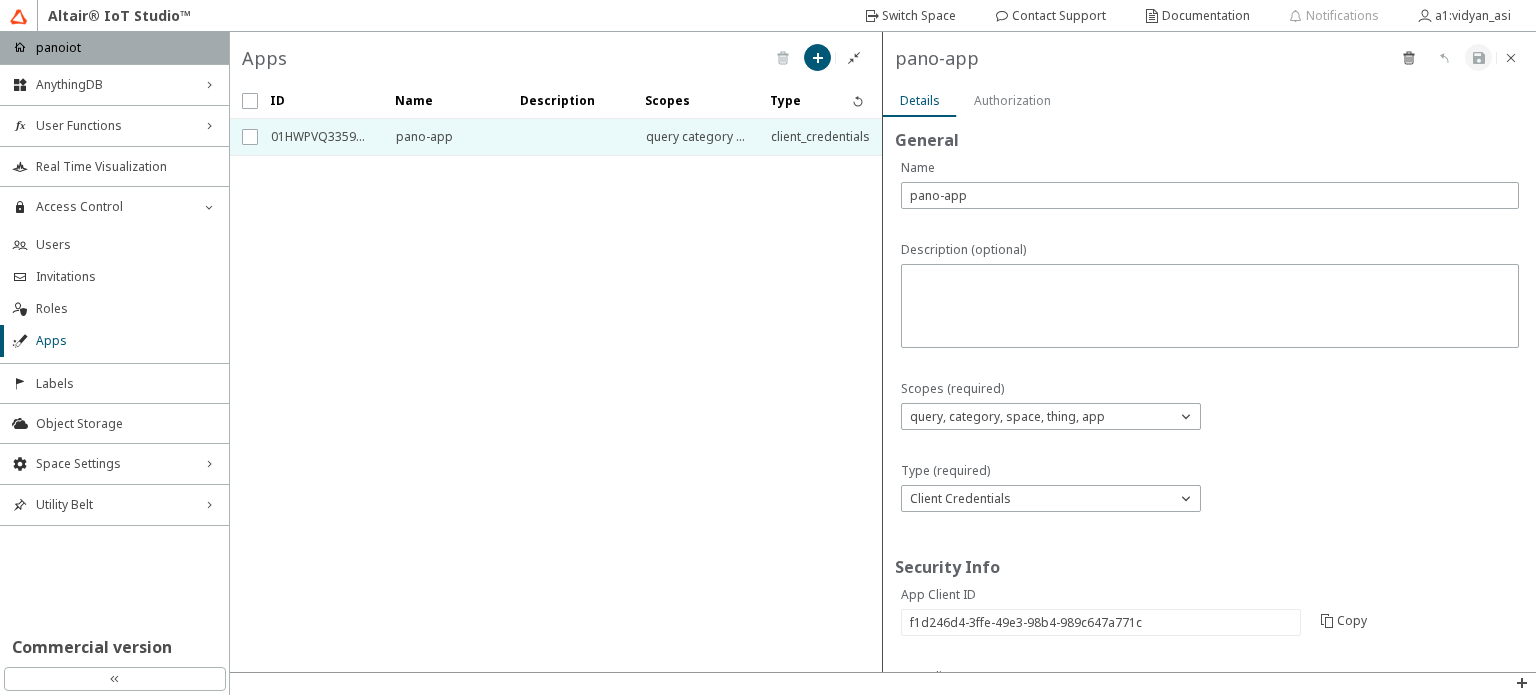 scroll, scrollTop: 92, scrollLeft: 0, axis: vertical 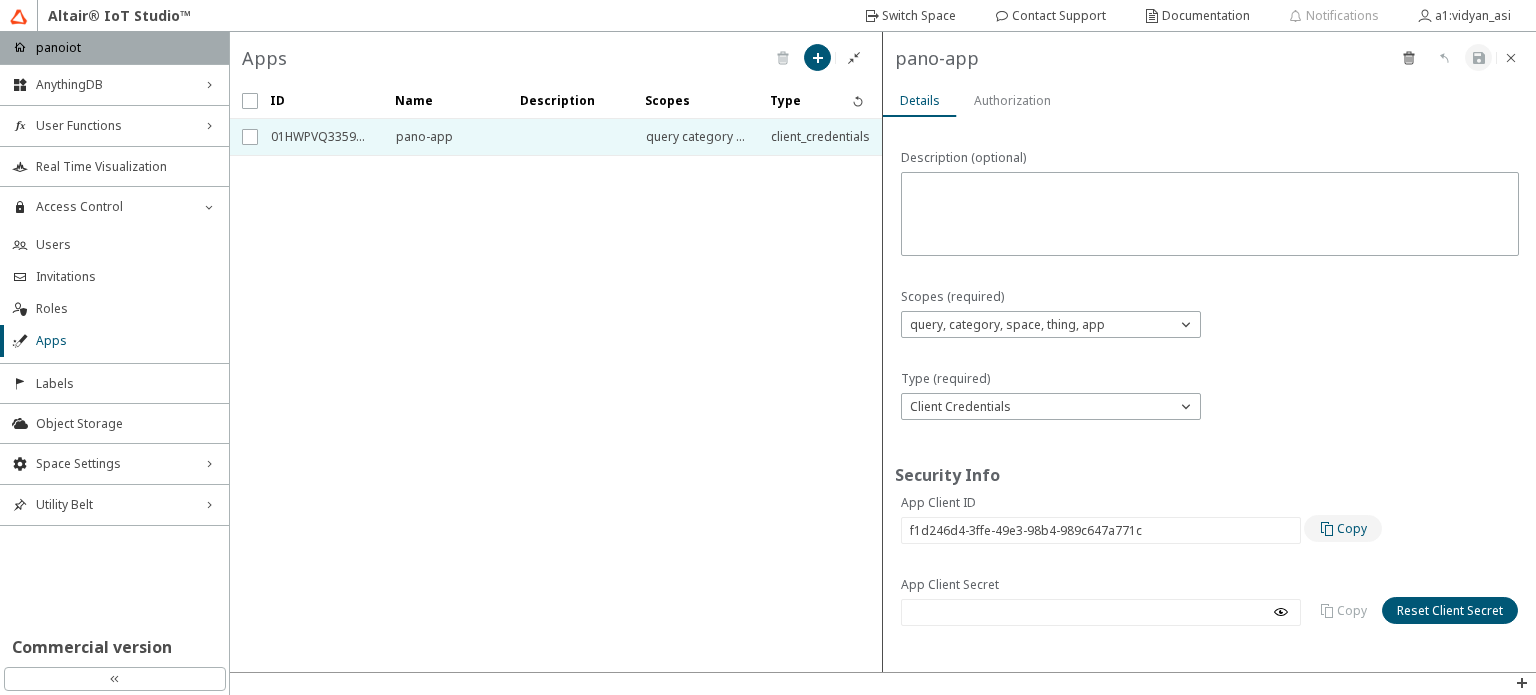 click at bounding box center (1328, 529) 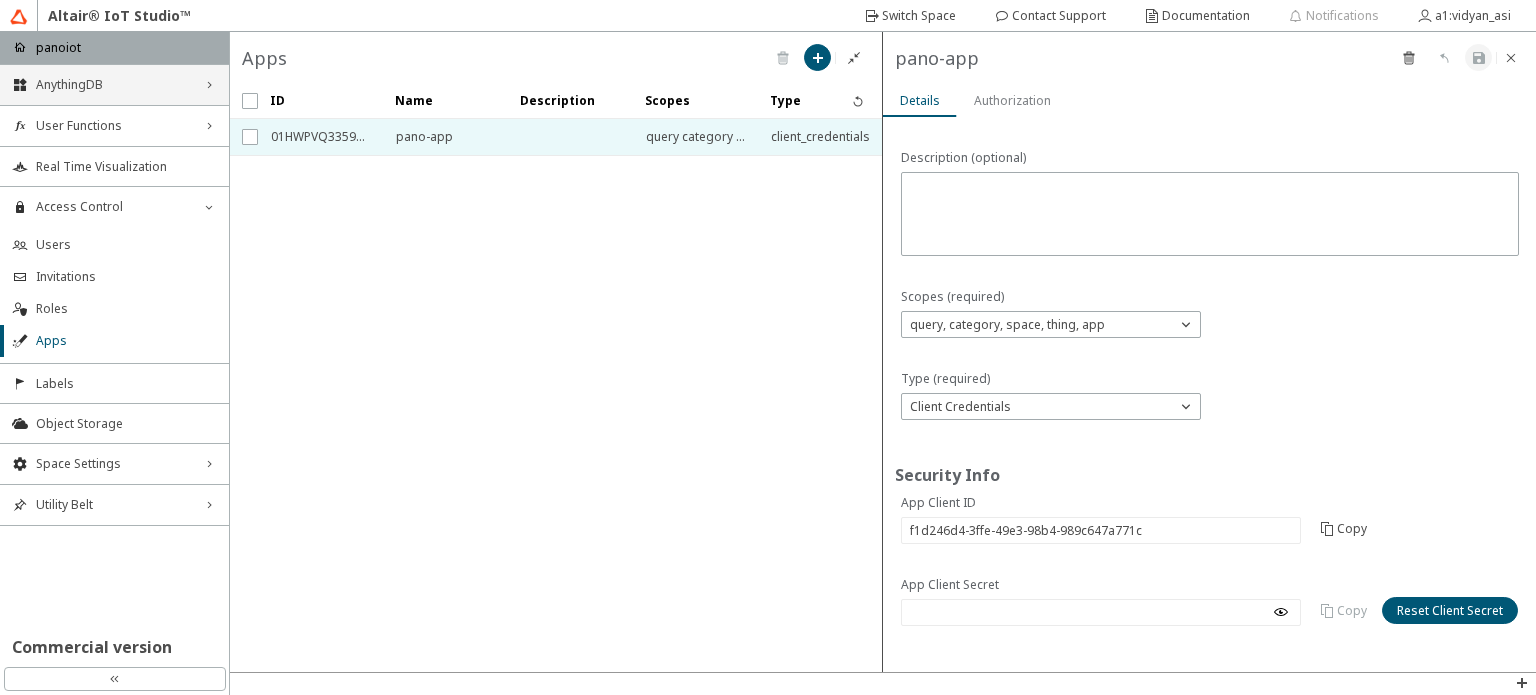 click on "AnythingDB" at bounding box center (114, 85) 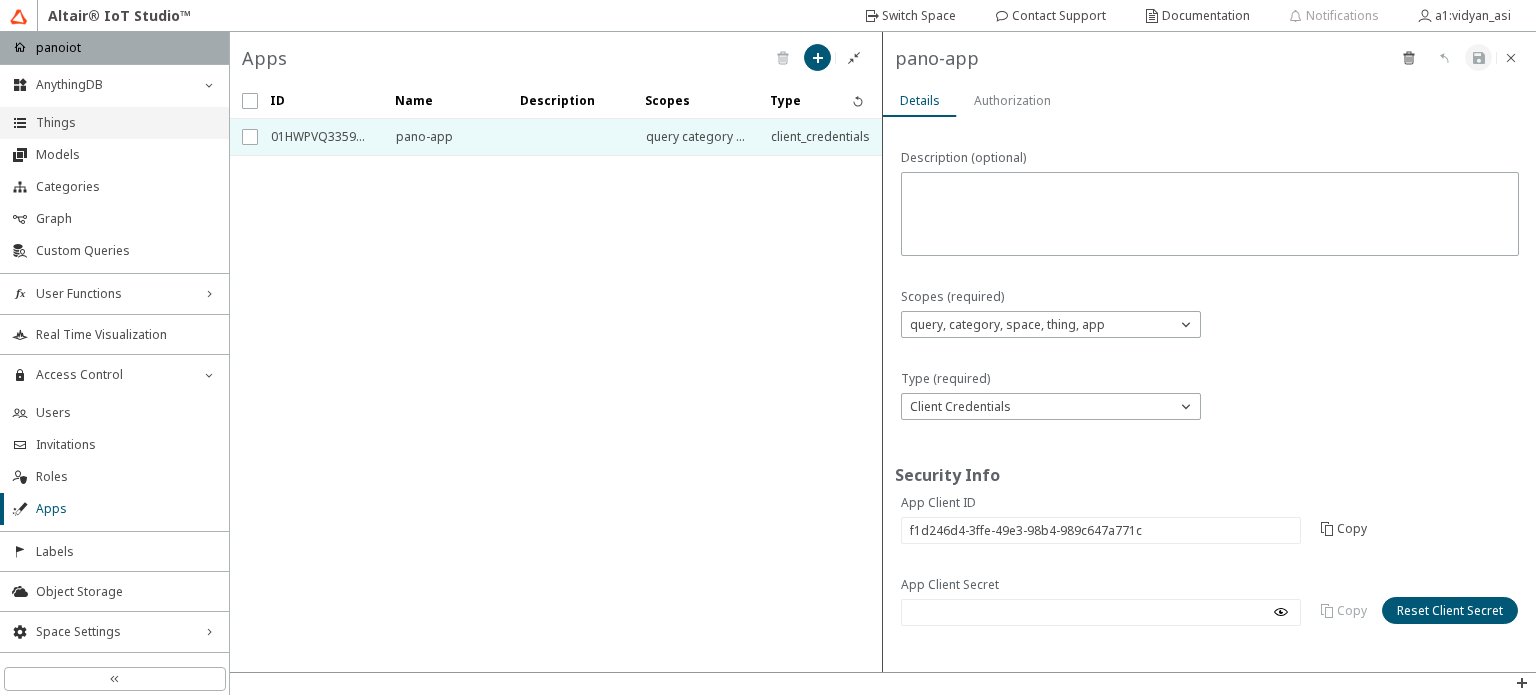 click on "Things" at bounding box center (126, 123) 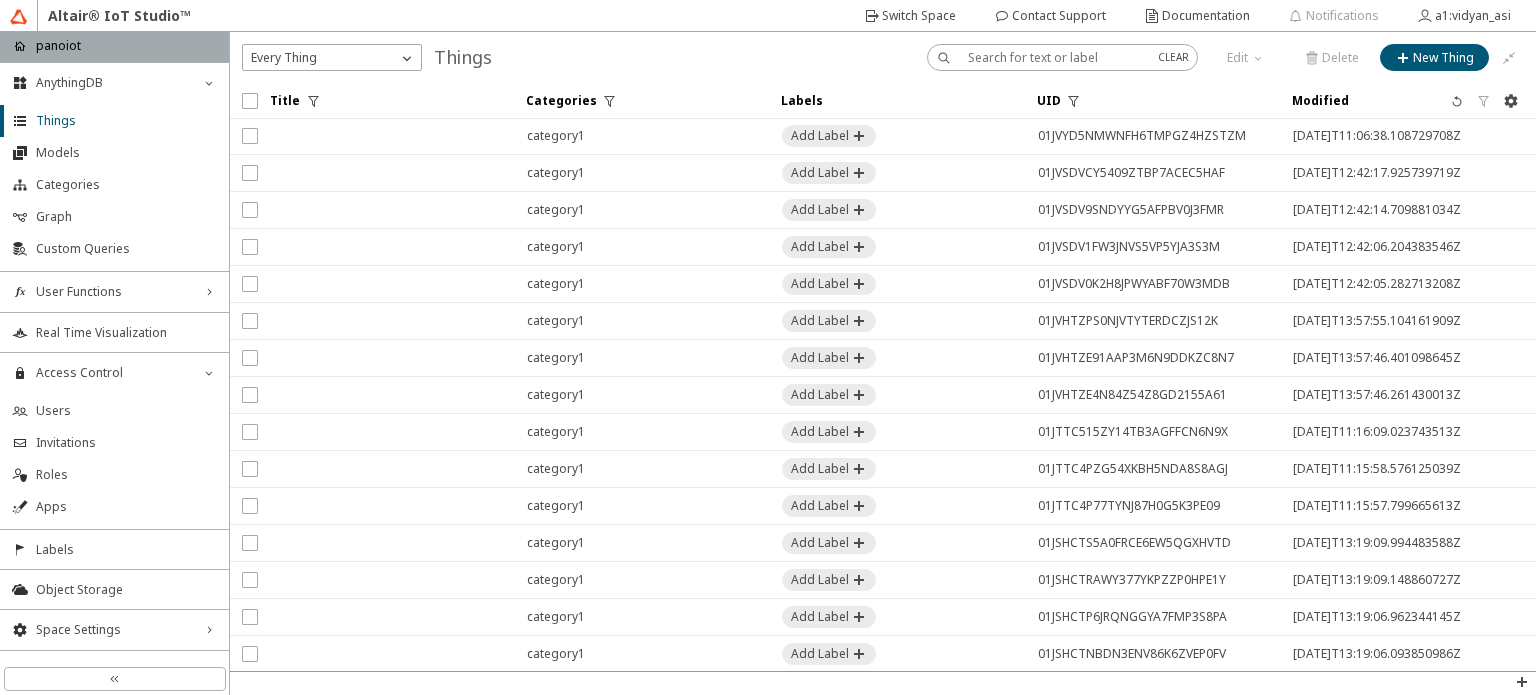 scroll, scrollTop: 1302, scrollLeft: 0, axis: vertical 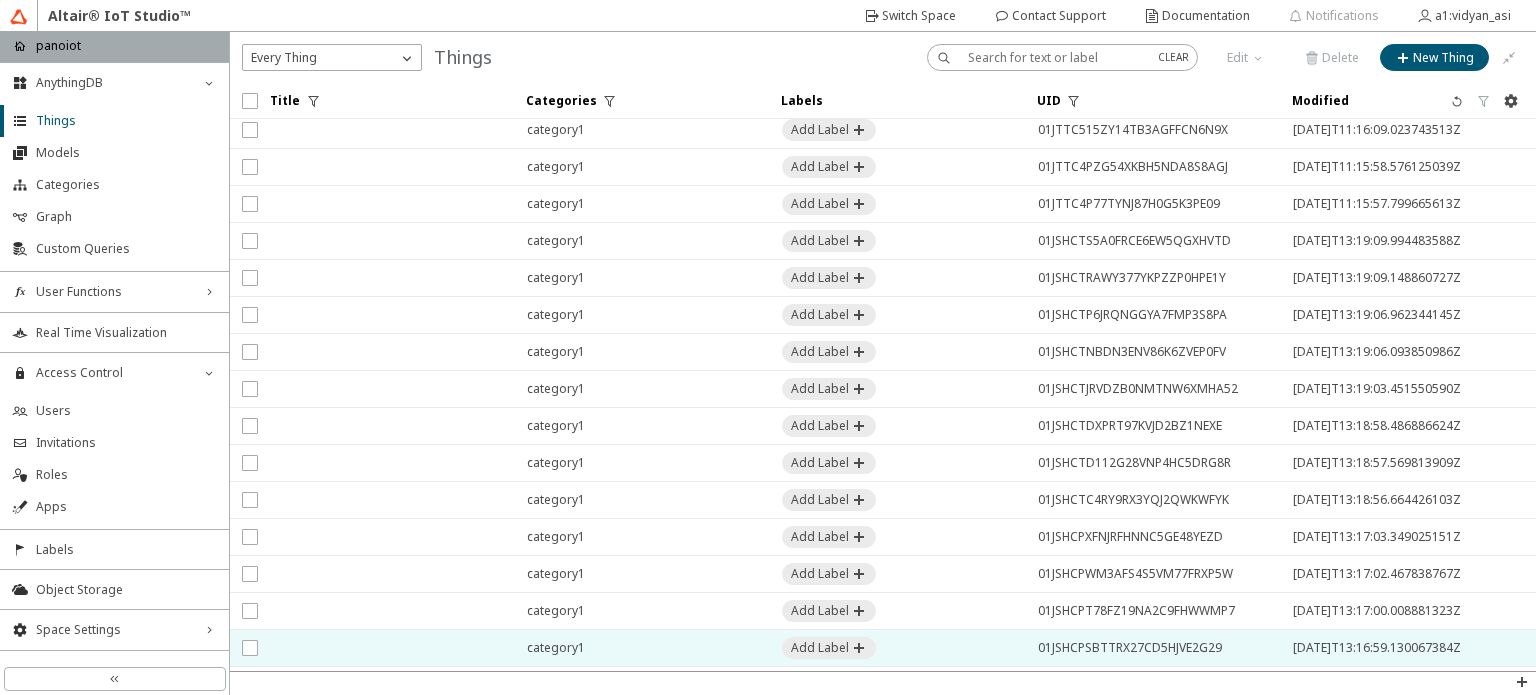 click on "category1" at bounding box center (642, 648) 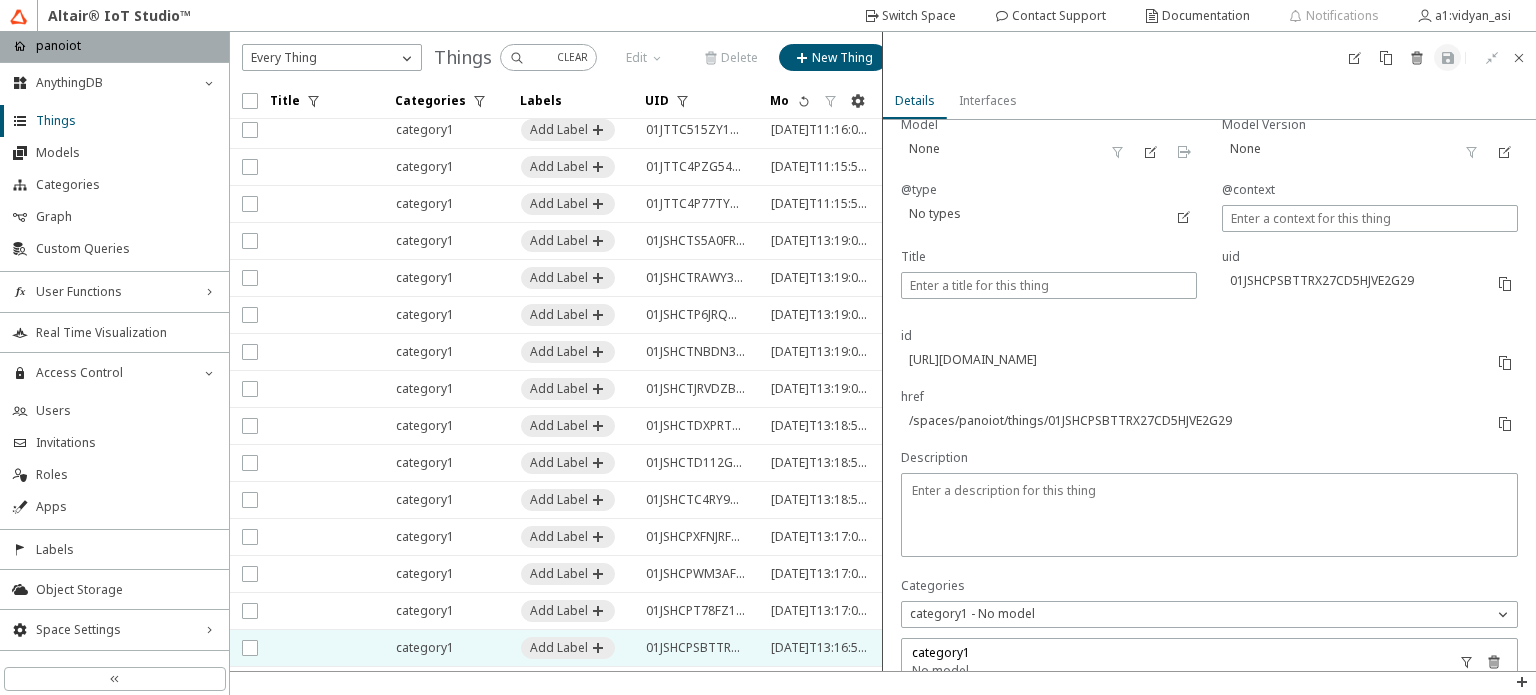 scroll, scrollTop: 23, scrollLeft: 0, axis: vertical 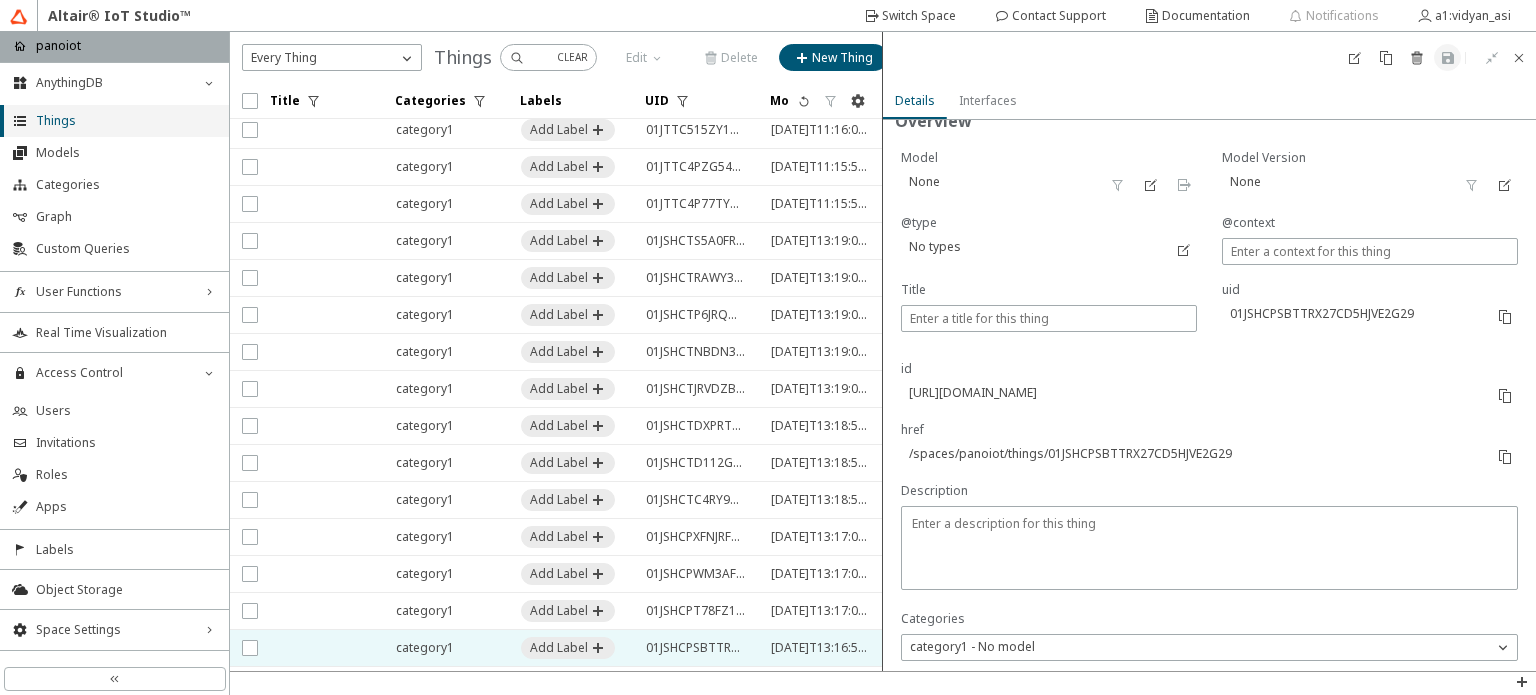 click on "Things" at bounding box center (126, 121) 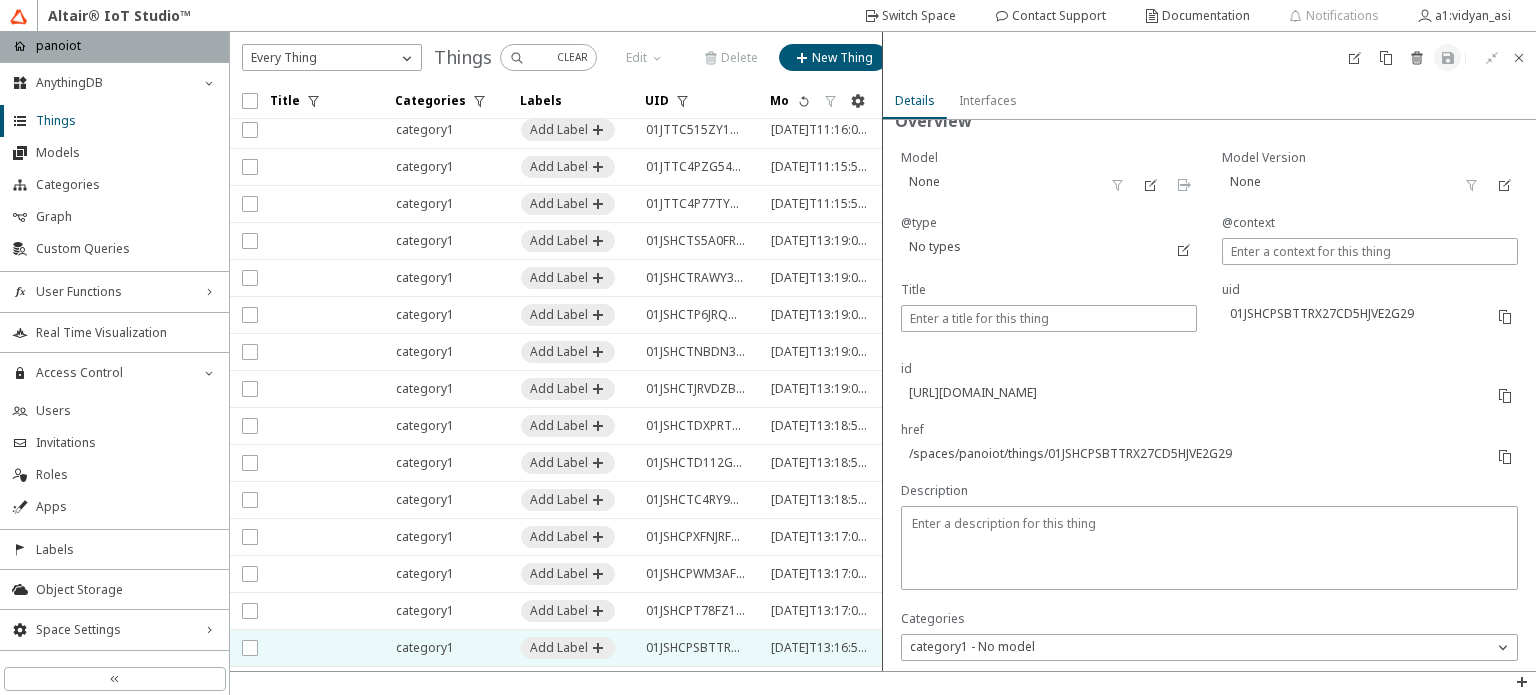 scroll, scrollTop: 423, scrollLeft: 0, axis: vertical 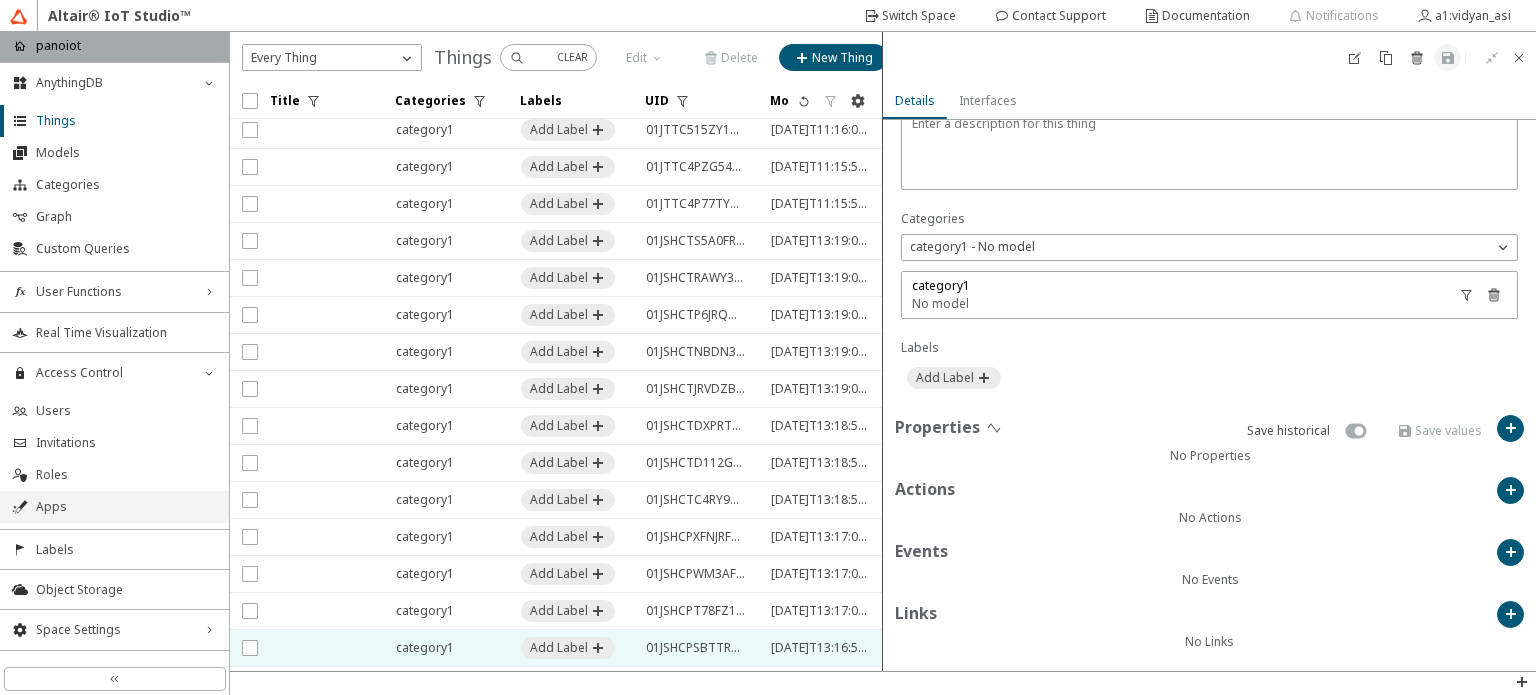 click on "Apps" at bounding box center (126, 507) 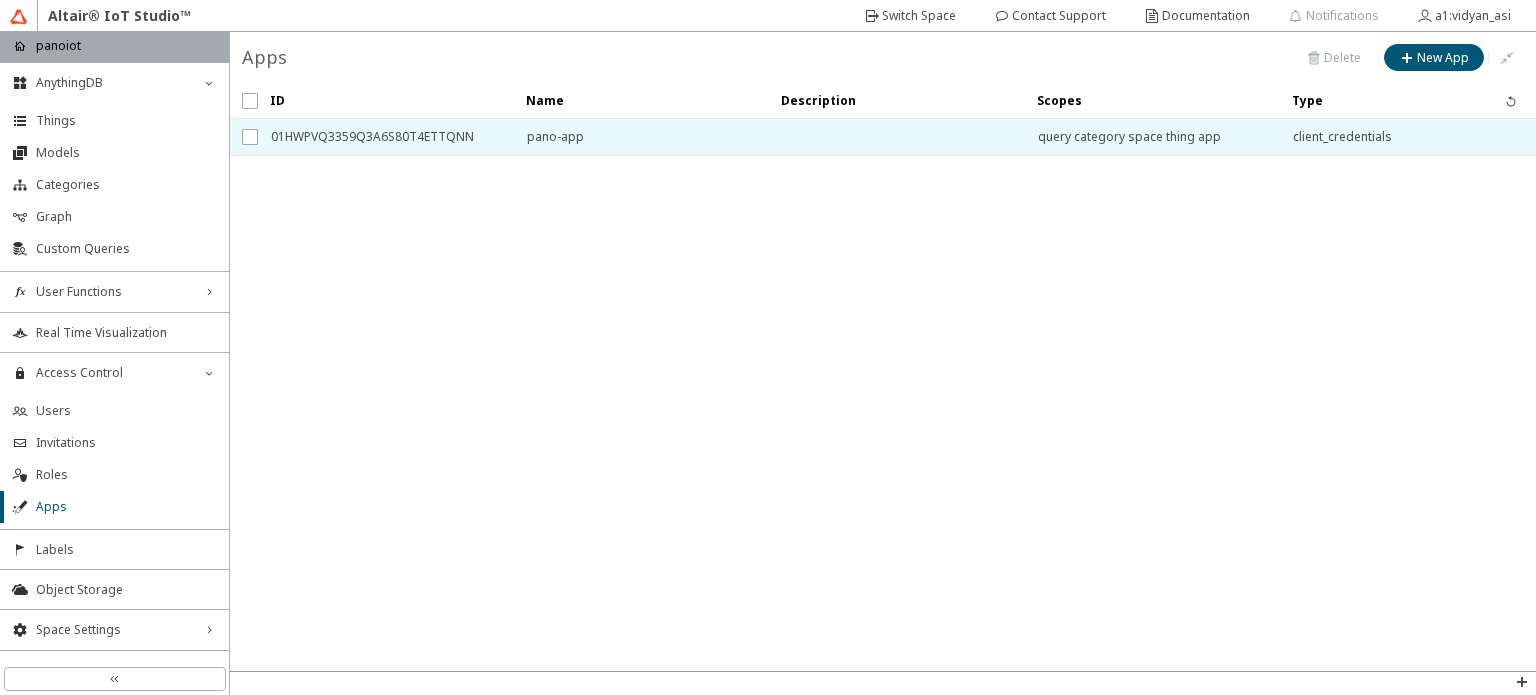 click on "01HWPVQ3359Q3A6S80T4ETTQNN" at bounding box center (386, 137) 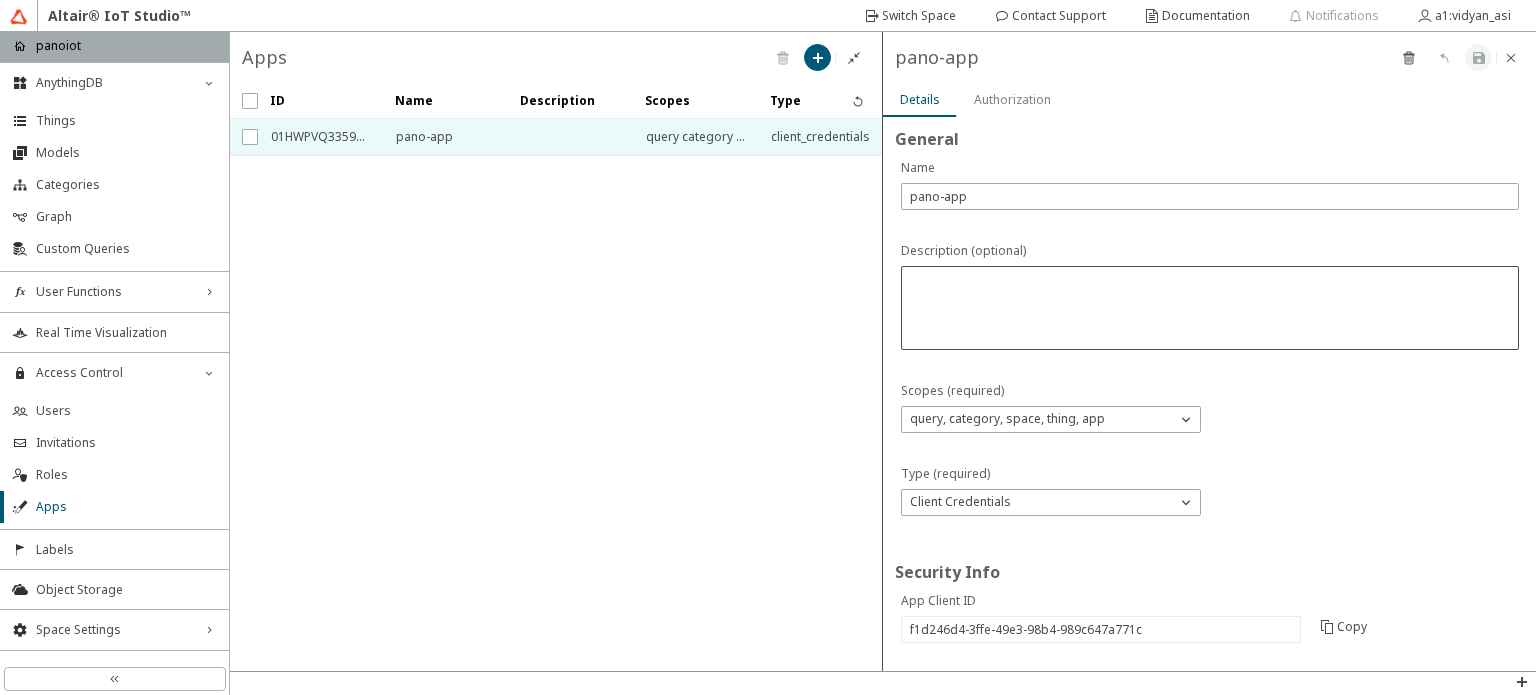 scroll, scrollTop: 0, scrollLeft: 0, axis: both 